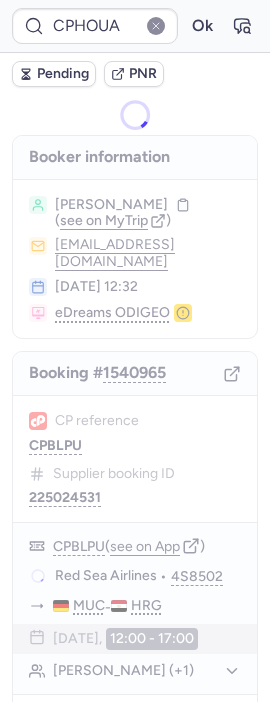 scroll, scrollTop: 0, scrollLeft: 0, axis: both 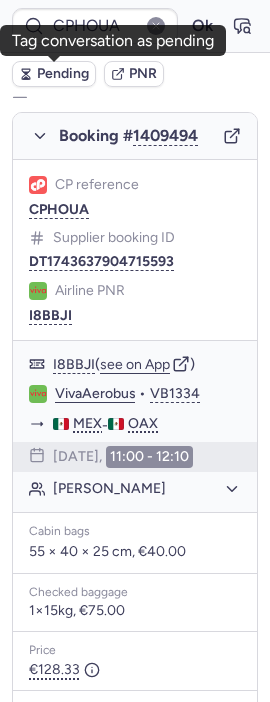 click on "Pending" at bounding box center [63, 74] 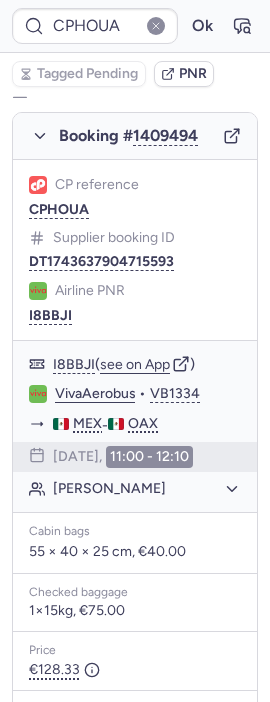 type on "CPBLPU" 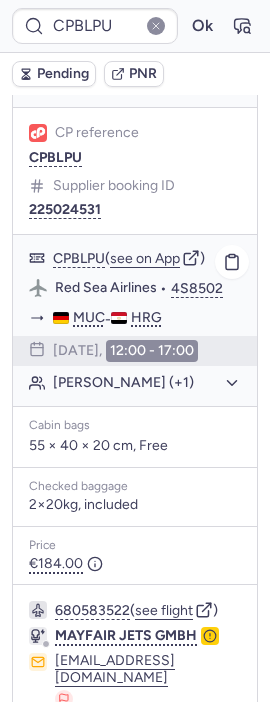 scroll, scrollTop: 244, scrollLeft: 0, axis: vertical 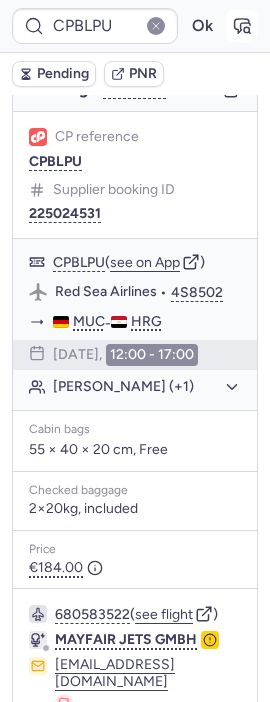 click 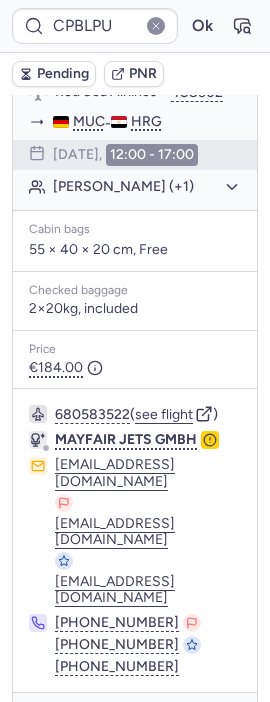 scroll, scrollTop: 466, scrollLeft: 0, axis: vertical 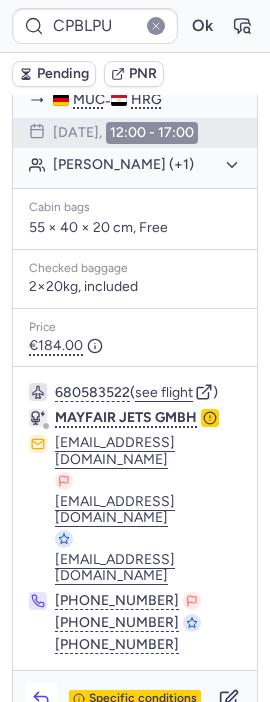 click 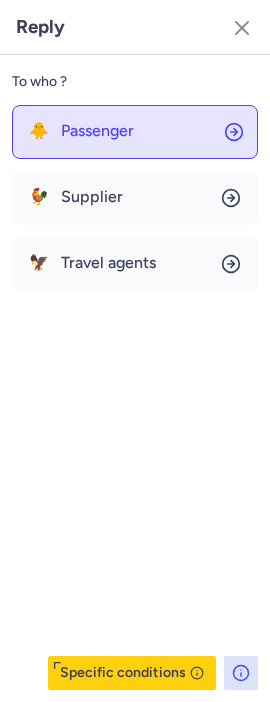 click on "🐥 Passenger" 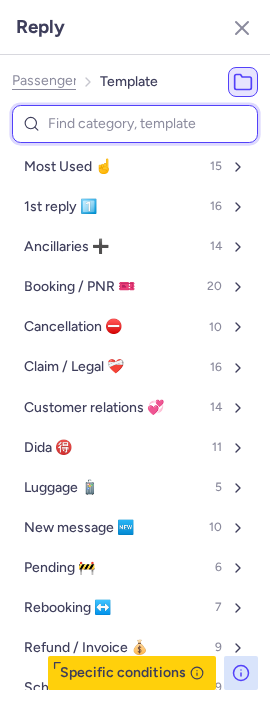 click at bounding box center [135, 124] 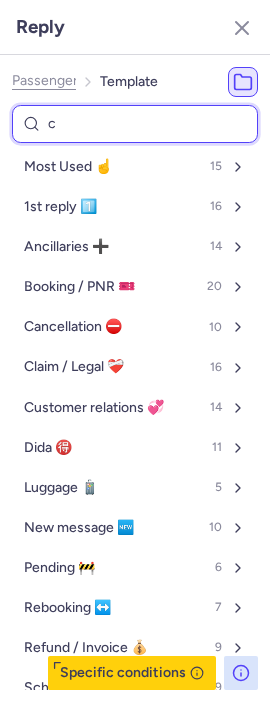 type on "cp" 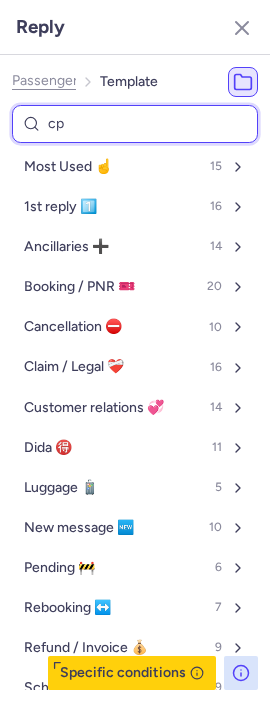 select on "en" 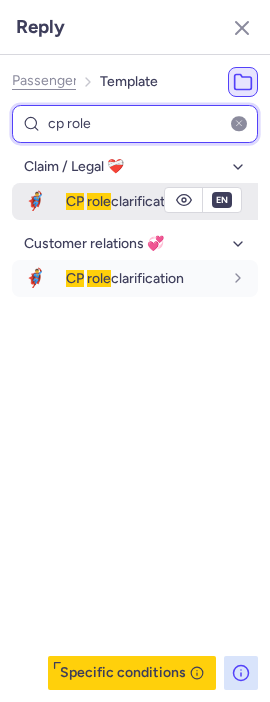 type on "cp role" 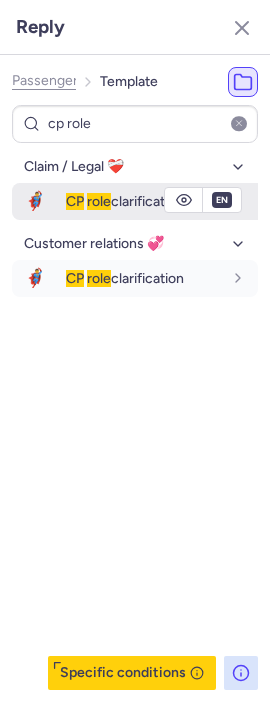 click on "role" at bounding box center [99, 201] 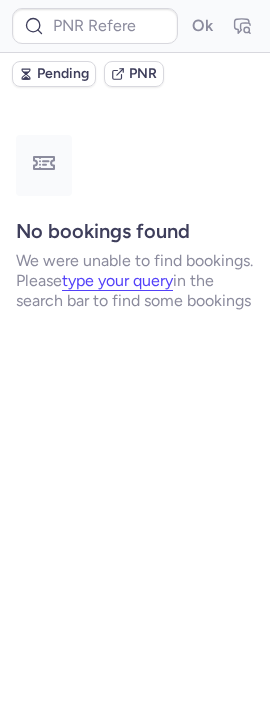 scroll, scrollTop: 0, scrollLeft: 0, axis: both 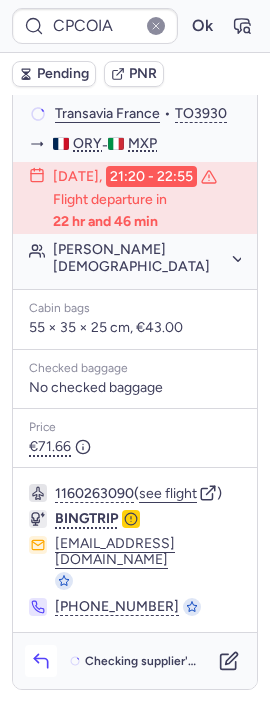 click 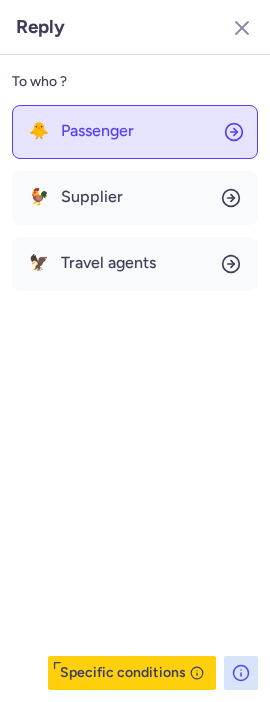 click on "🐥 Passenger" 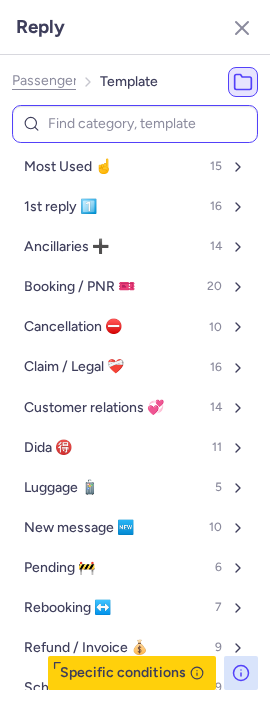 click at bounding box center [135, 124] 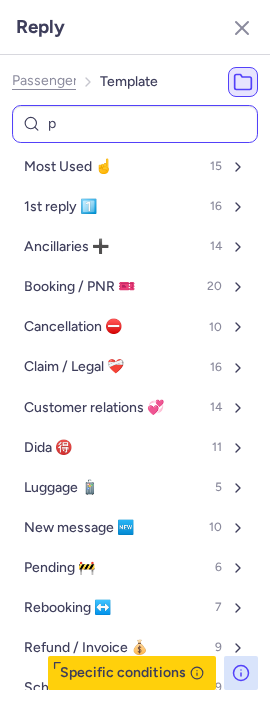 type on "pn" 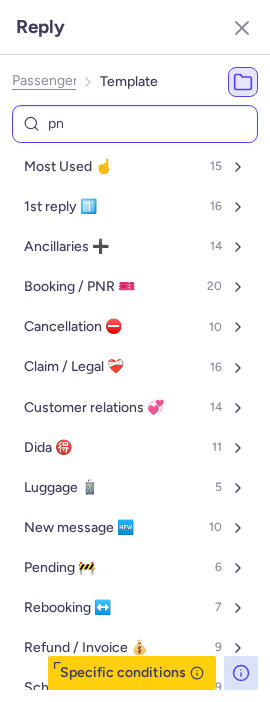 select on "en" 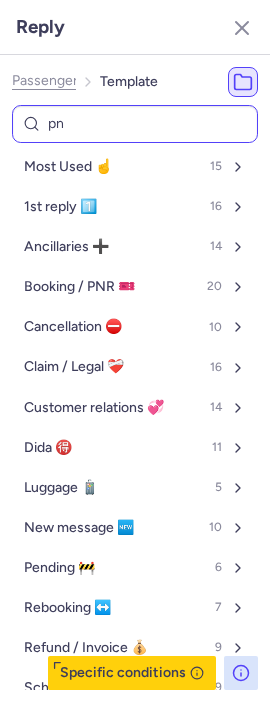 select on "en" 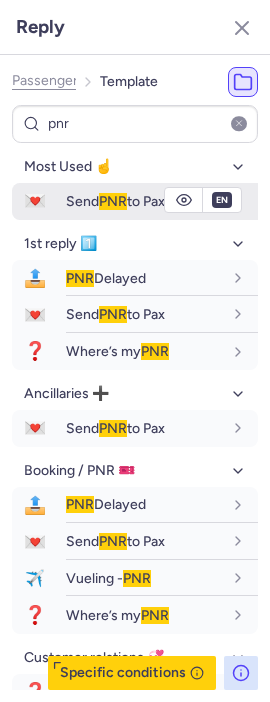 type on "pnr" 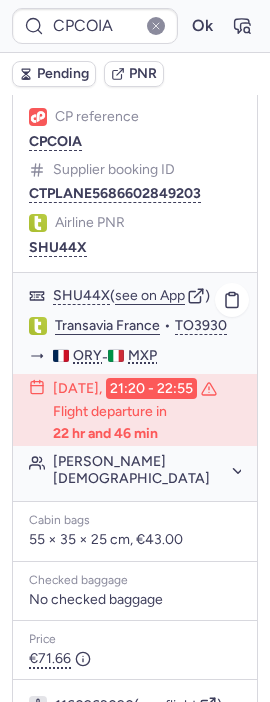 scroll, scrollTop: 272, scrollLeft: 0, axis: vertical 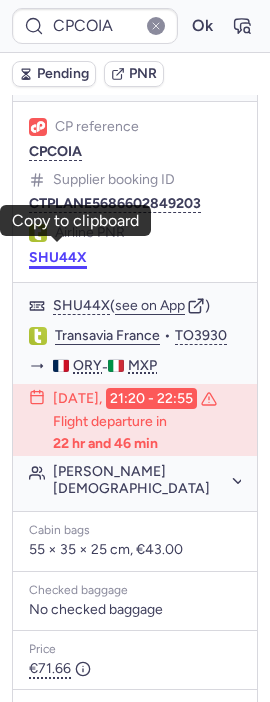 click on "SHU44X" at bounding box center (58, 258) 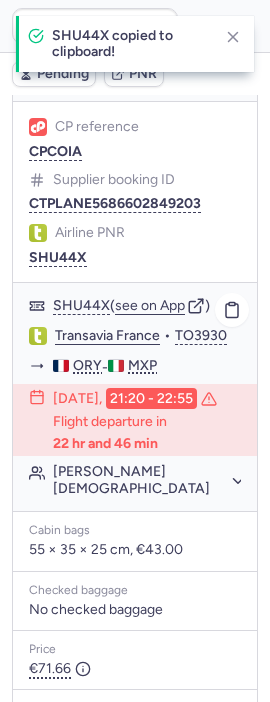 click on "Transavia France" 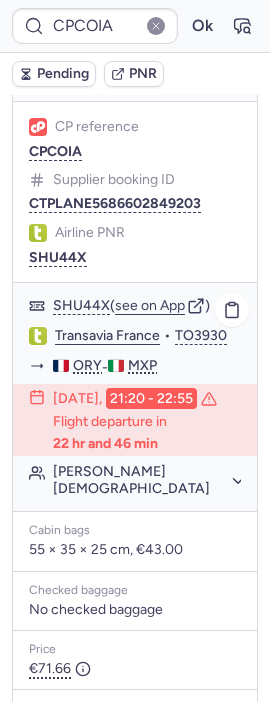 type on "0CCATQ" 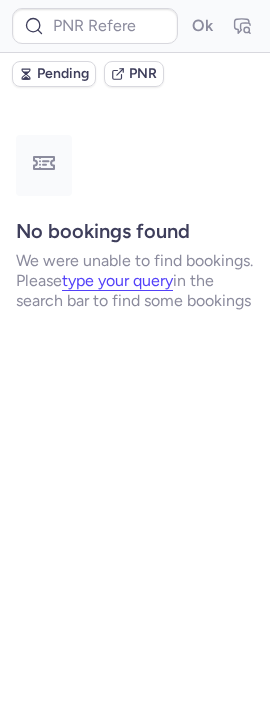 scroll, scrollTop: 0, scrollLeft: 0, axis: both 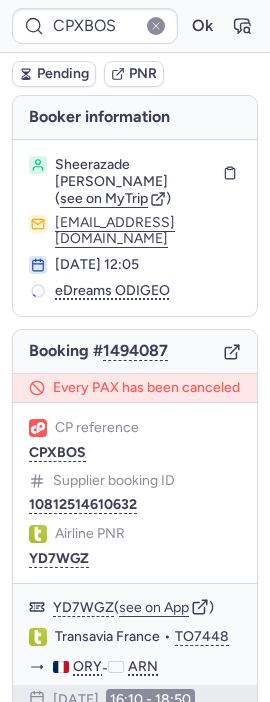 type on "CPHS2V" 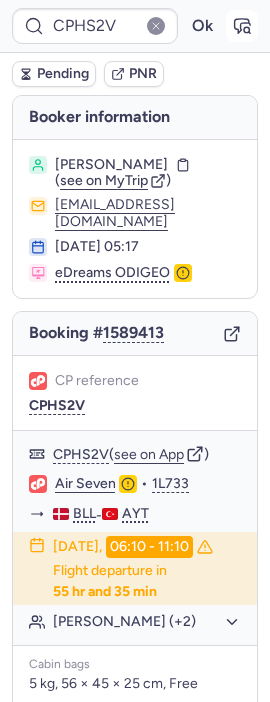 click 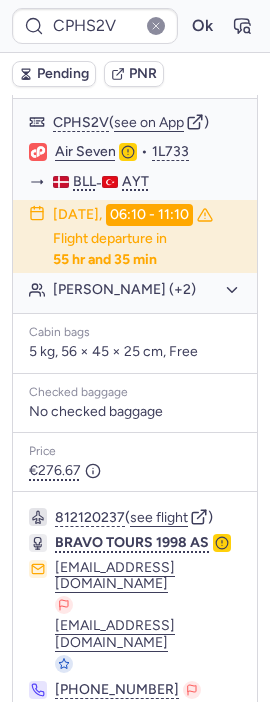 scroll, scrollTop: 333, scrollLeft: 0, axis: vertical 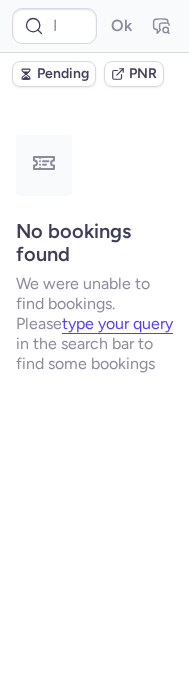 type on "CPHS2V" 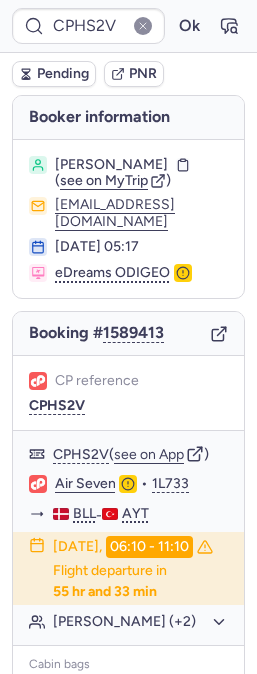 click on "CPHS2V  Ok" at bounding box center (128, 26) 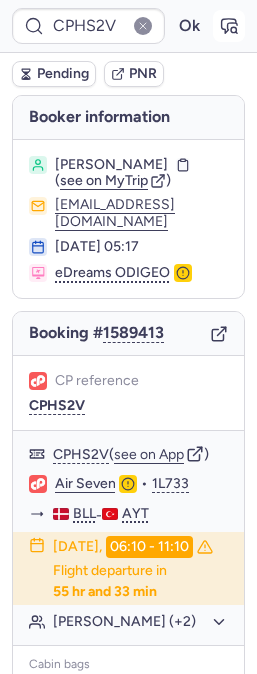 click at bounding box center (229, 26) 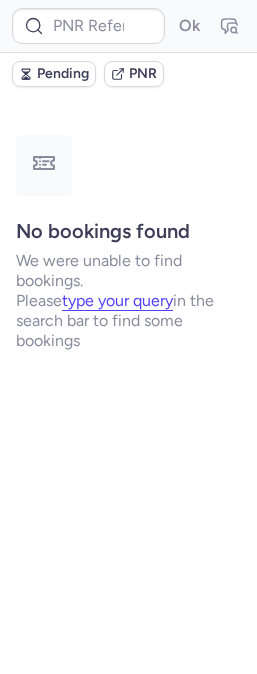 scroll, scrollTop: 0, scrollLeft: 0, axis: both 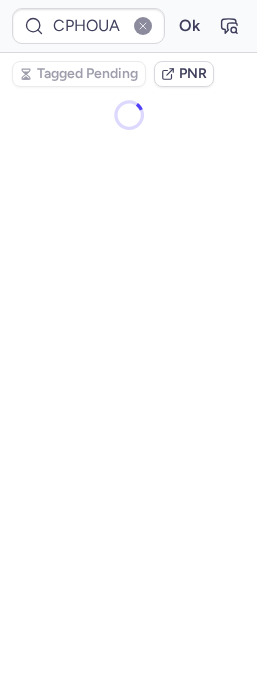 type on "CPMPPN" 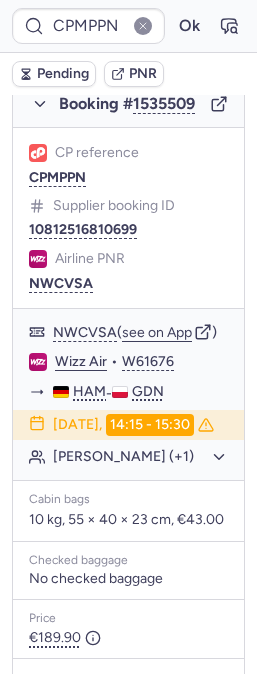 scroll, scrollTop: 444, scrollLeft: 0, axis: vertical 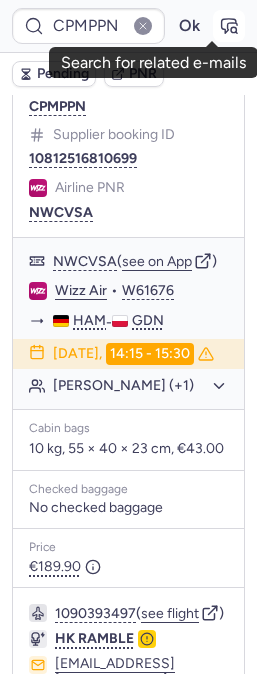 click 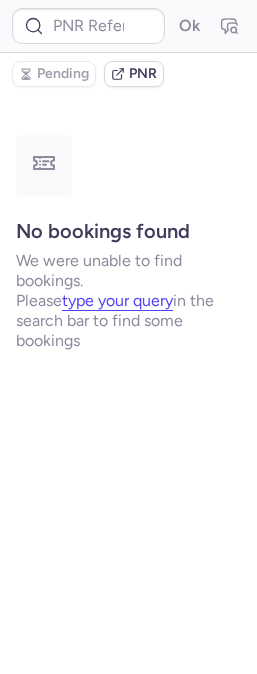 scroll, scrollTop: 0, scrollLeft: 0, axis: both 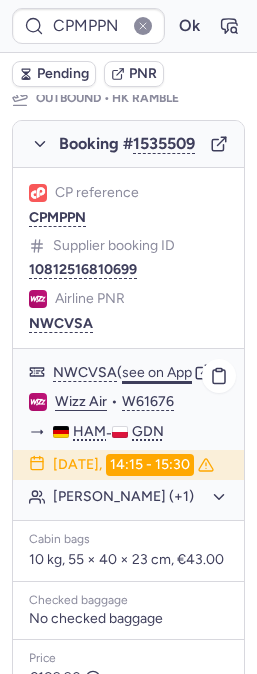 click on "see on App" 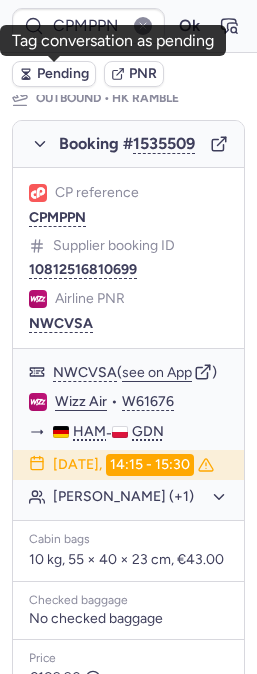 click on "Pending" at bounding box center (63, 74) 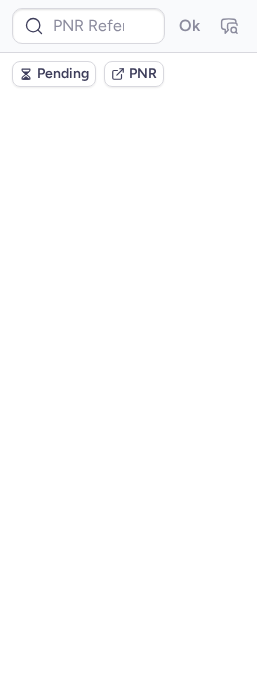 scroll, scrollTop: 0, scrollLeft: 0, axis: both 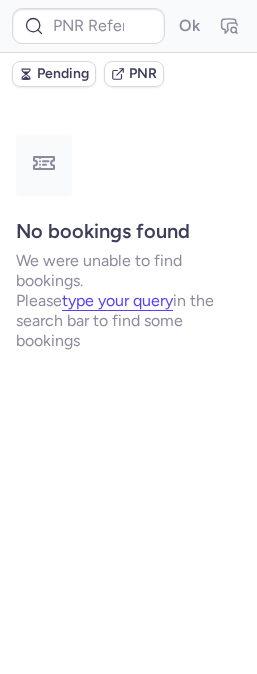type on "CPMPPN" 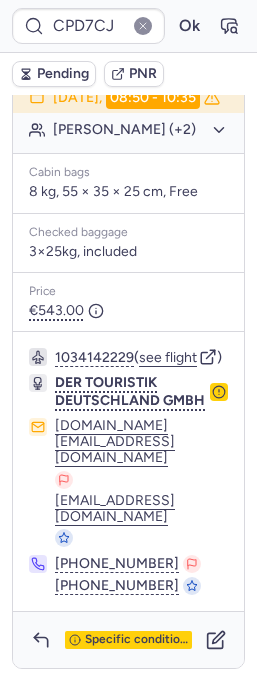 scroll, scrollTop: 479, scrollLeft: 0, axis: vertical 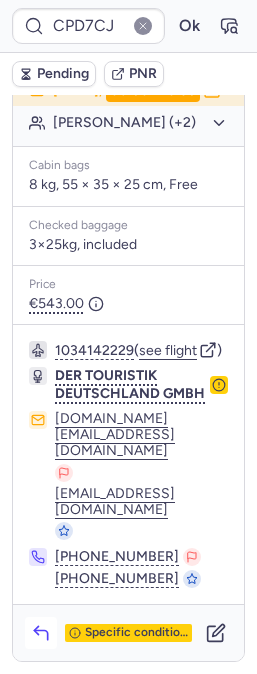 click at bounding box center [41, 633] 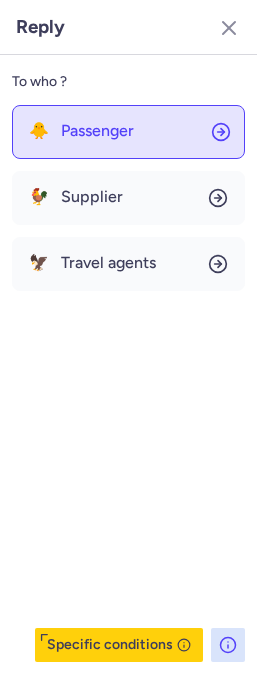 click on "Passenger" at bounding box center (97, 131) 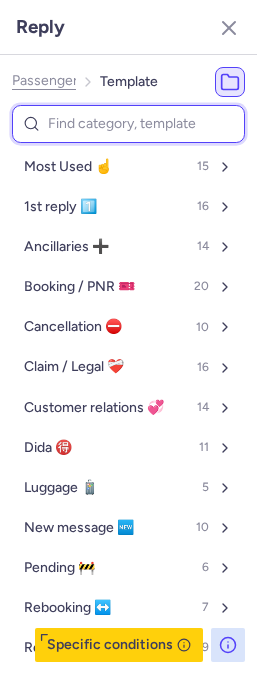 click at bounding box center [128, 124] 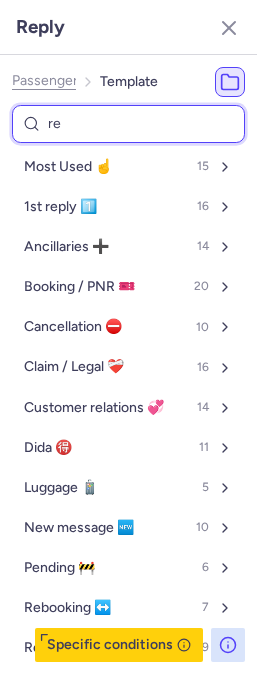 type on "ref" 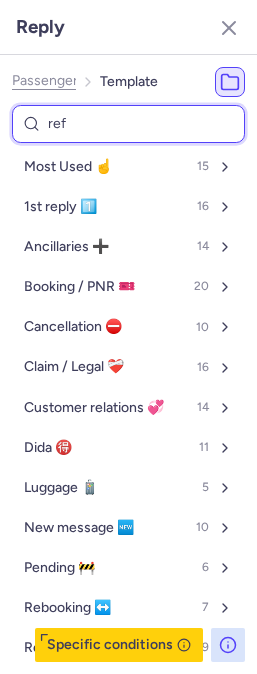 select on "de" 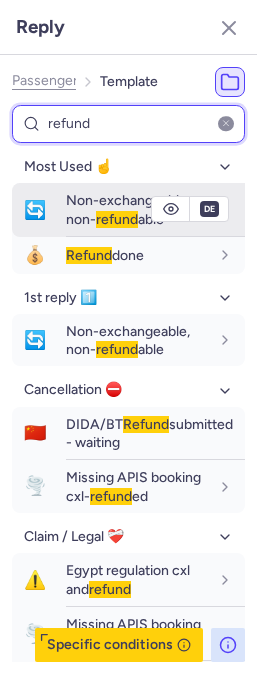type on "refund" 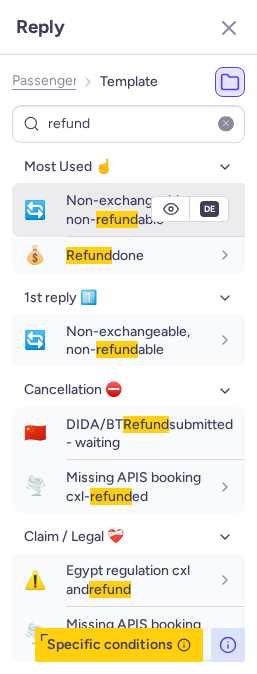 click on "Non-exchangeable, non- refund able" at bounding box center (137, 209) 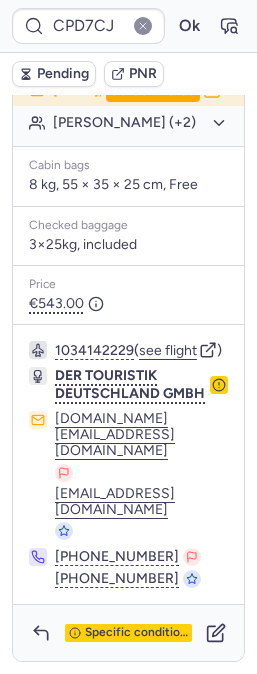 type on "CPMPPN" 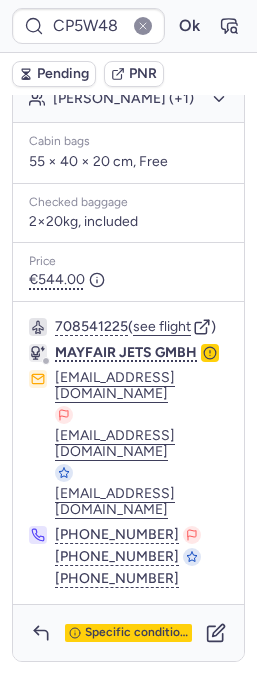 scroll, scrollTop: 601, scrollLeft: 0, axis: vertical 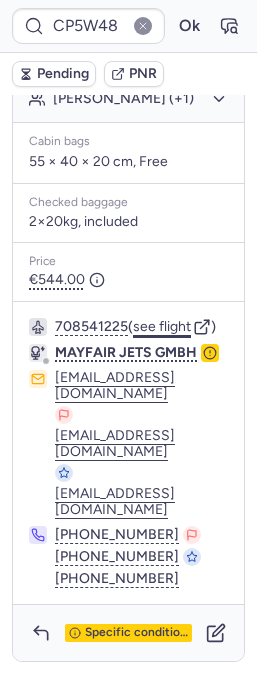 click on "see flight" 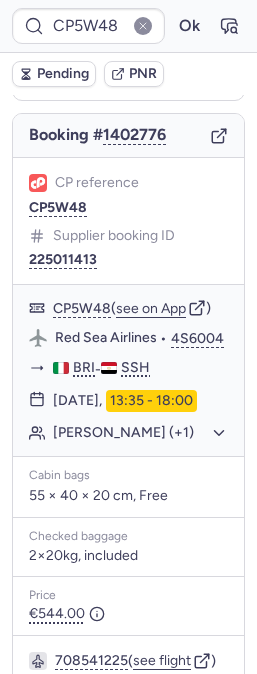 scroll, scrollTop: 229, scrollLeft: 0, axis: vertical 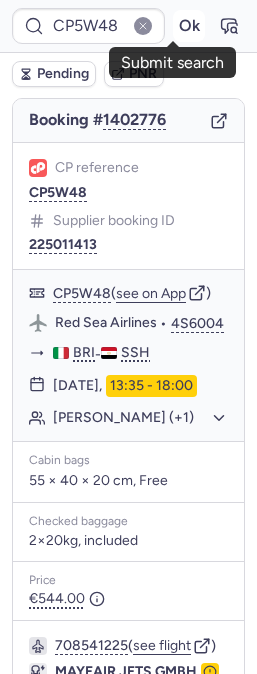 click on "Ok" at bounding box center [189, 26] 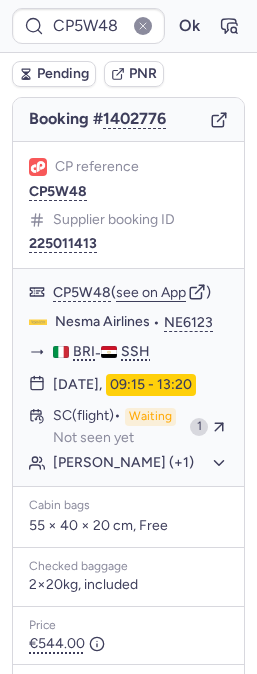 scroll, scrollTop: 229, scrollLeft: 0, axis: vertical 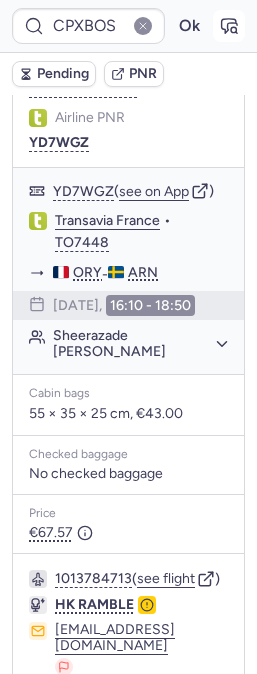 click 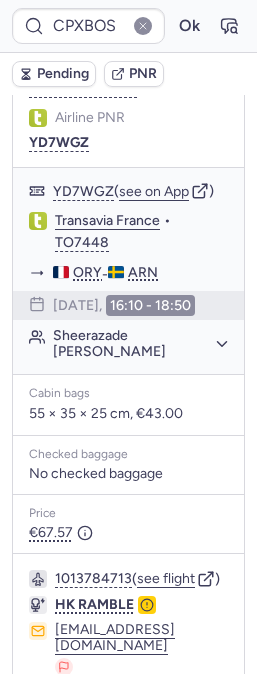 type on "CPESHR" 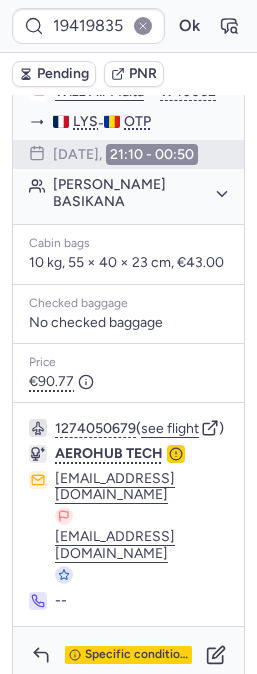 scroll, scrollTop: 610, scrollLeft: 0, axis: vertical 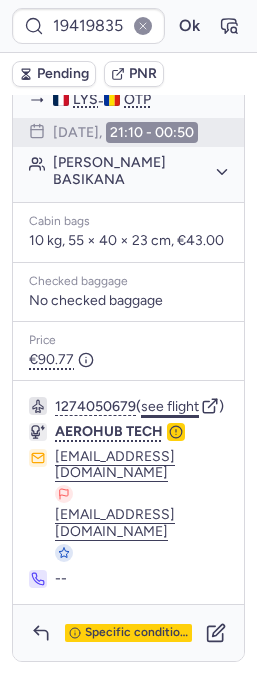 click on "see flight" 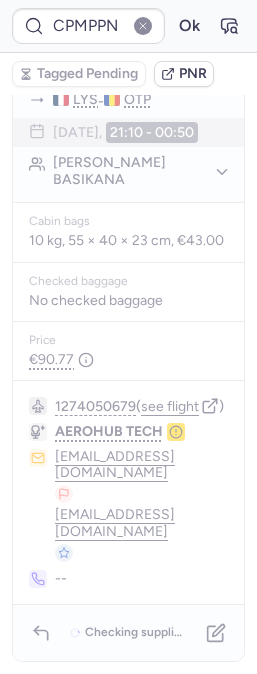 type on "CP6ZYT" 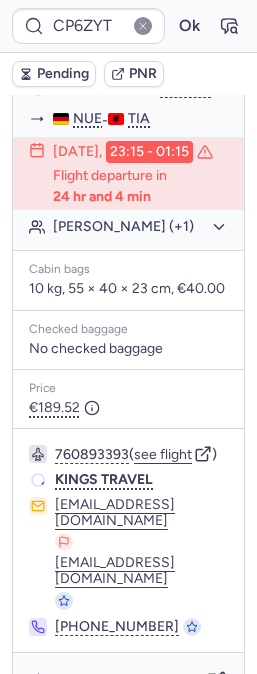scroll, scrollTop: 611, scrollLeft: 0, axis: vertical 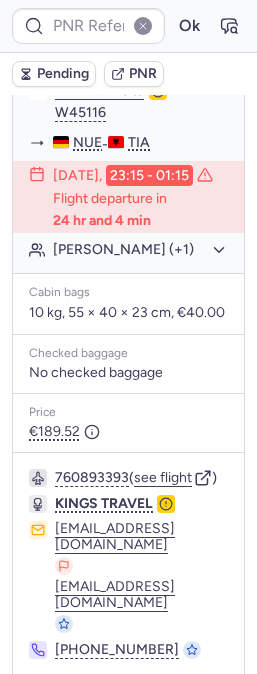 type on "CP6ZYT" 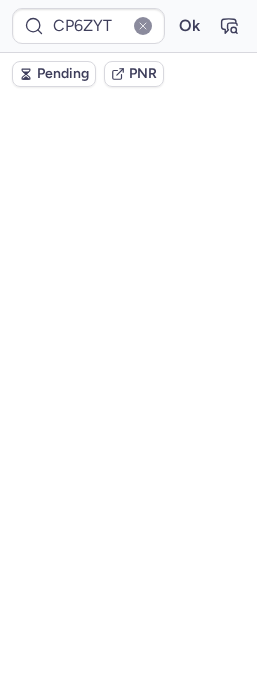scroll, scrollTop: 0, scrollLeft: 0, axis: both 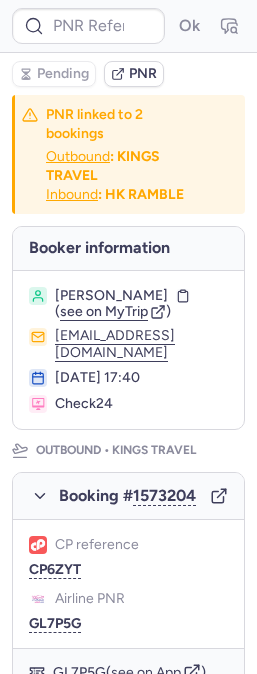 type on "CP6ZYT" 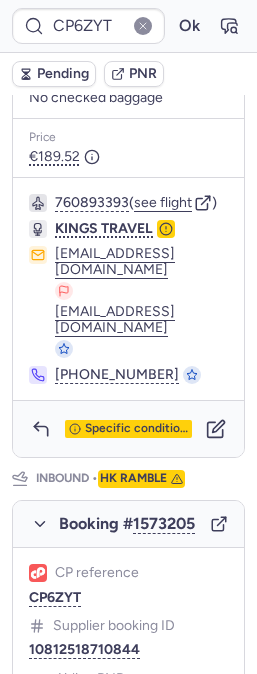 scroll, scrollTop: 888, scrollLeft: 0, axis: vertical 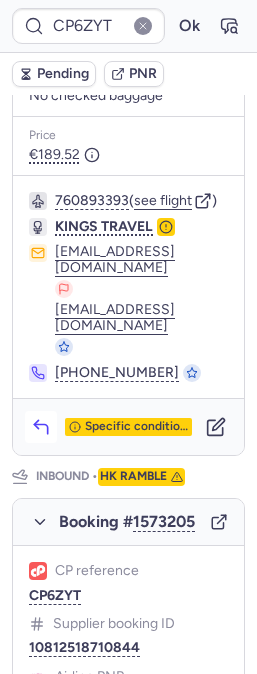 click 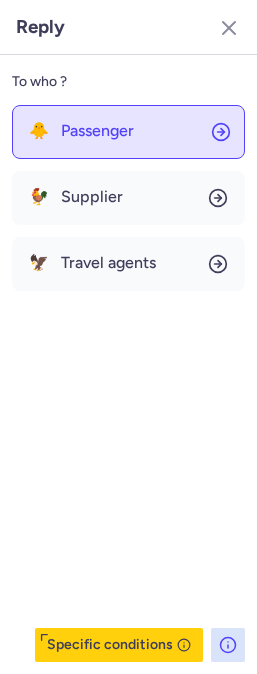 click on "Passenger" at bounding box center [97, 131] 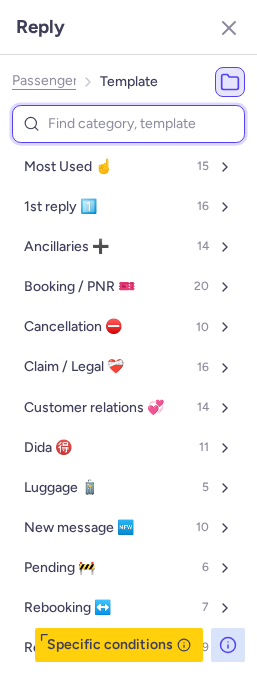click at bounding box center [128, 124] 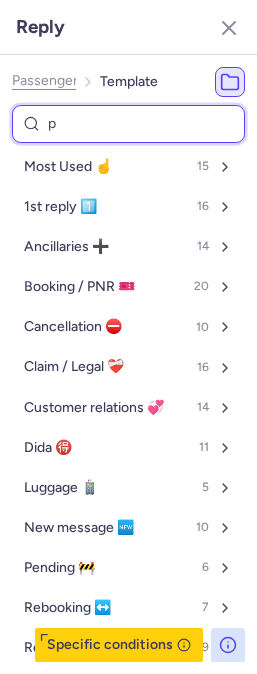 type on "pn" 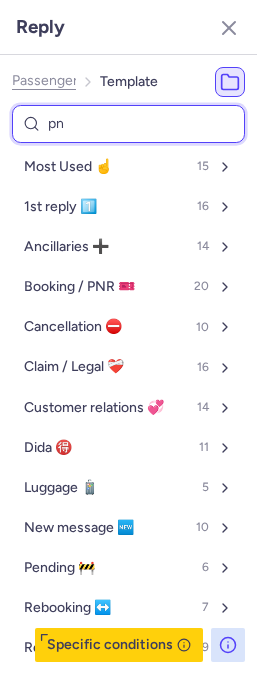 select on "en" 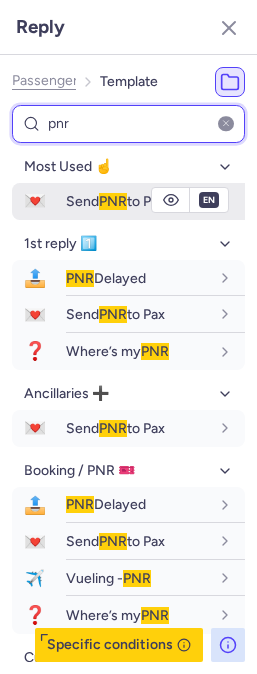 type on "pnr" 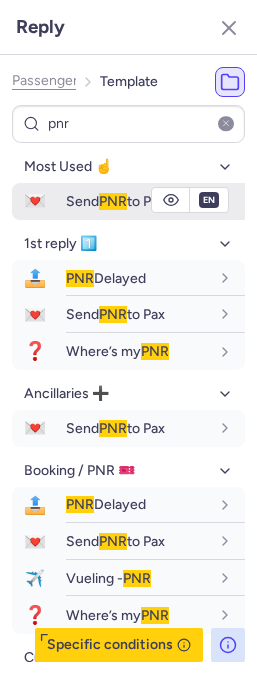 click on "Send  PNR  to Pax" at bounding box center [115, 201] 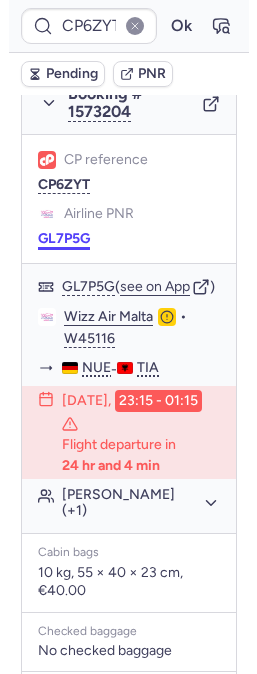 scroll, scrollTop: 377, scrollLeft: 0, axis: vertical 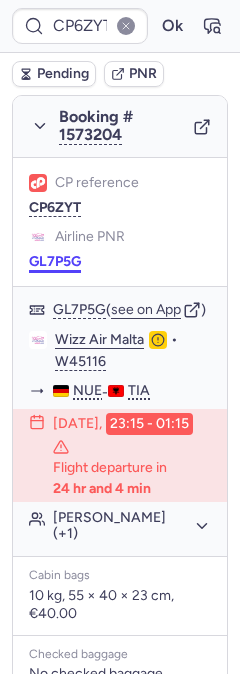 click on "GL7P5G" at bounding box center (55, 262) 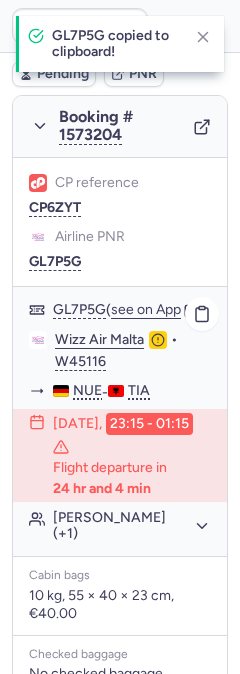 click on "Wizz Air Malta" 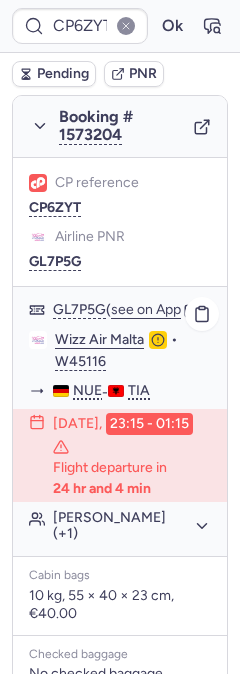 type on "CPESHR" 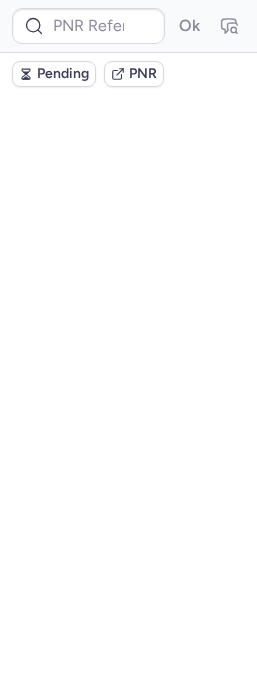 scroll, scrollTop: 0, scrollLeft: 0, axis: both 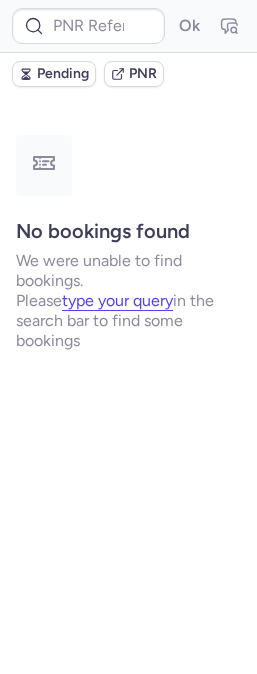 type on "CPMPPN" 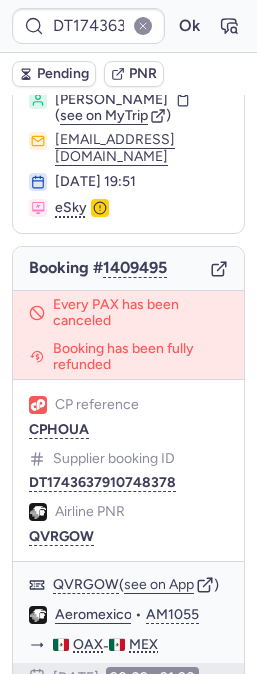 scroll, scrollTop: 333, scrollLeft: 0, axis: vertical 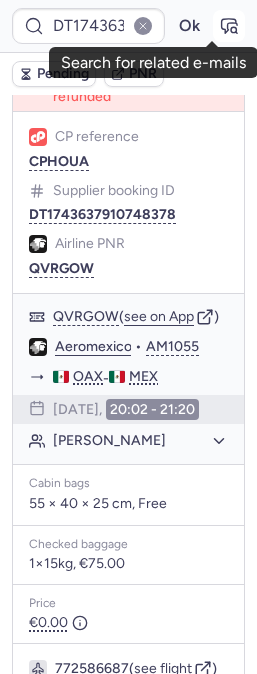 click at bounding box center (229, 26) 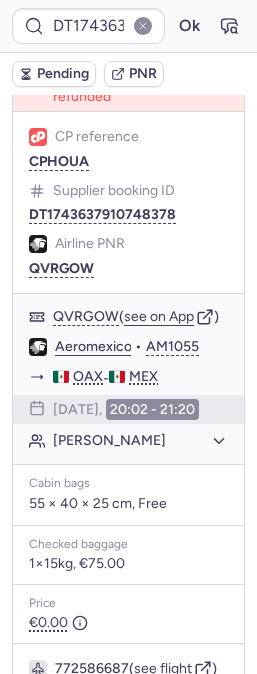 type on "CPHOUA" 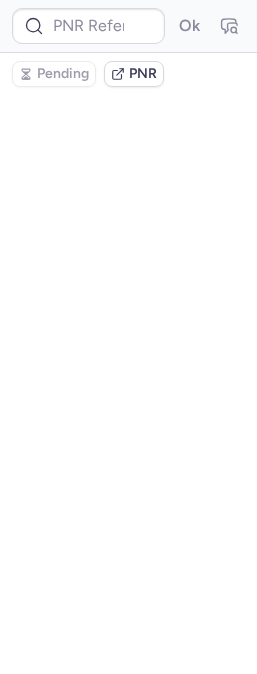 scroll, scrollTop: 0, scrollLeft: 0, axis: both 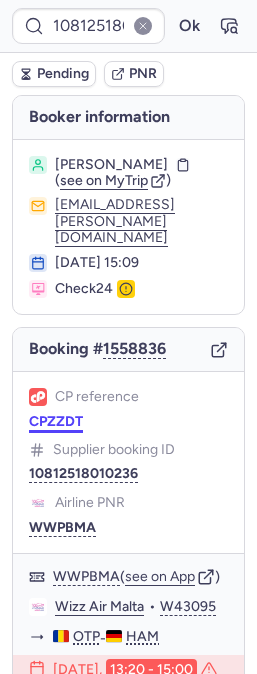 click on "CPZZDT" at bounding box center [56, 422] 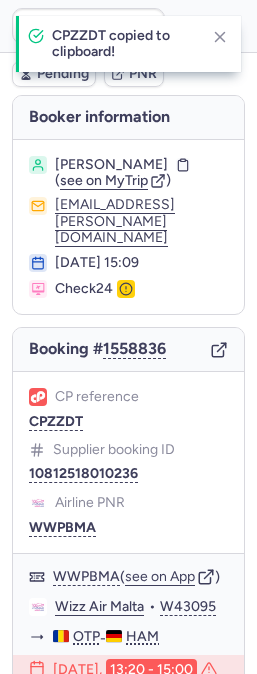 type on "CPZZDT" 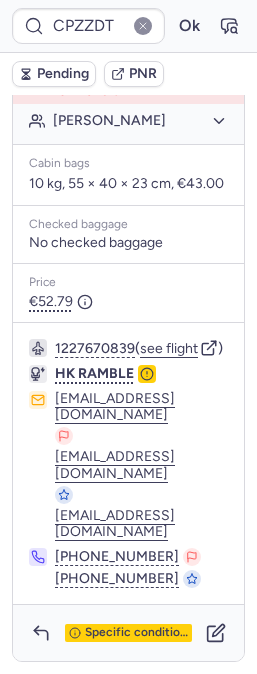 scroll, scrollTop: 1916, scrollLeft: 0, axis: vertical 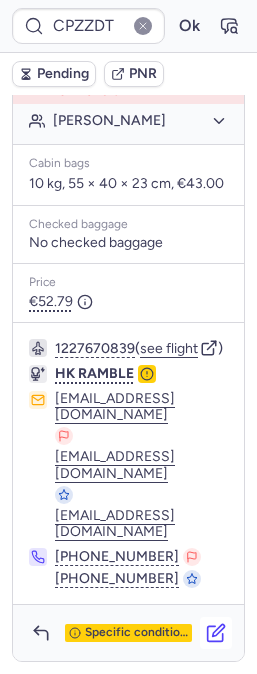 click 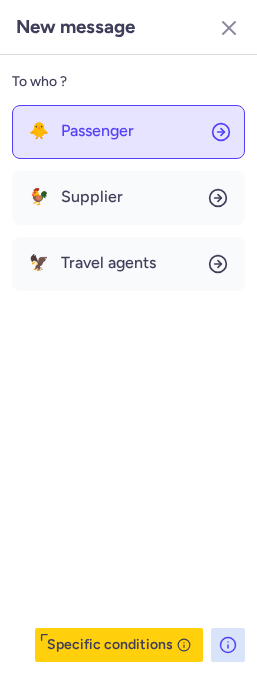 drag, startPoint x: 126, startPoint y: 118, endPoint x: 118, endPoint y: 134, distance: 17.888544 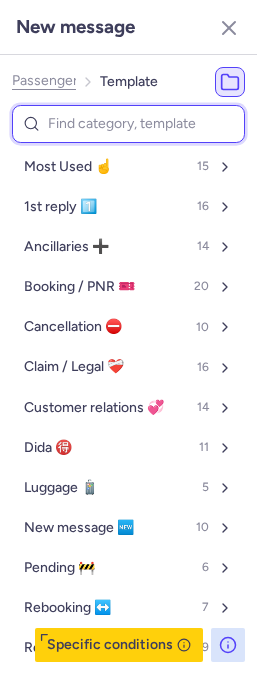 click at bounding box center (128, 124) 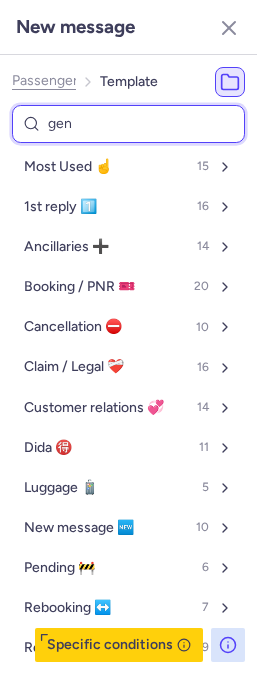 type on "gene" 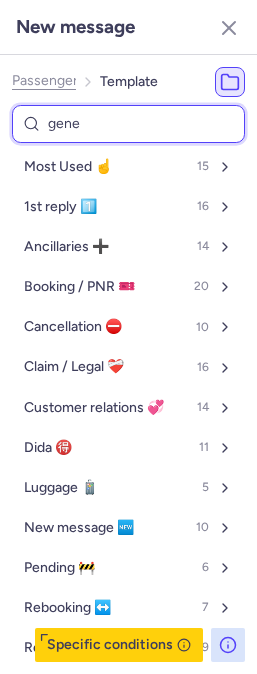 select on "en" 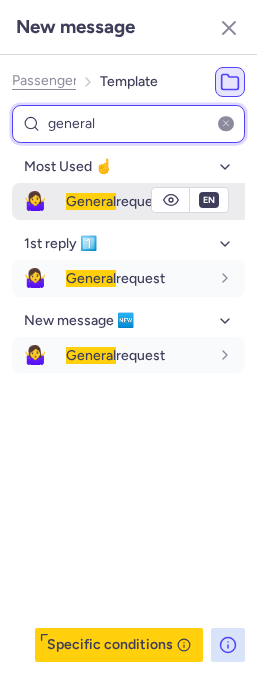 type on "general" 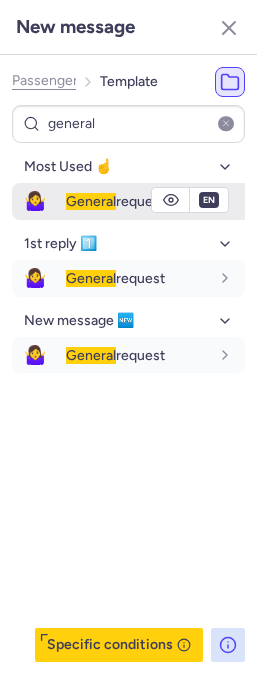 click on "General" at bounding box center (91, 201) 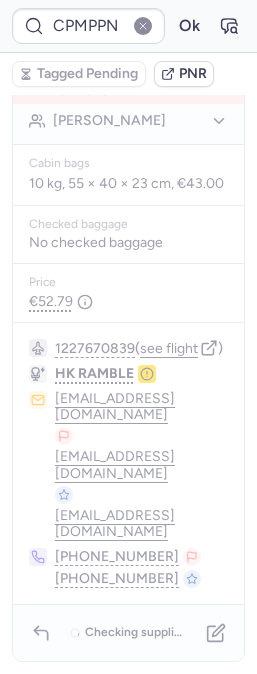 type on "CPCOIA" 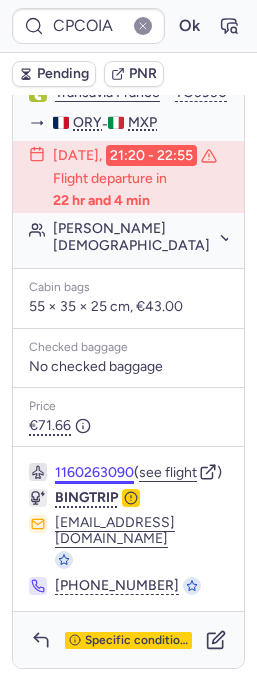 scroll, scrollTop: 542, scrollLeft: 0, axis: vertical 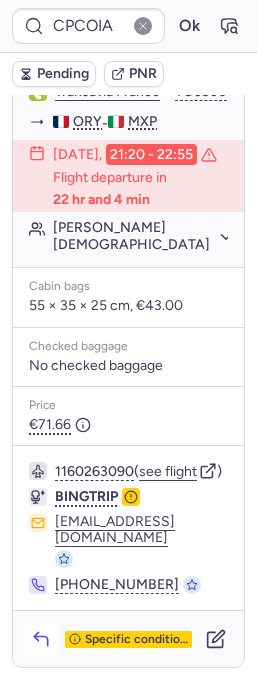 click 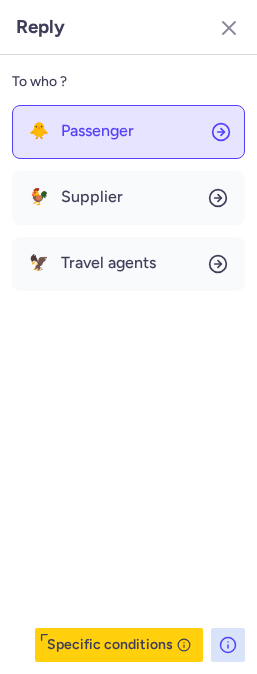 click on "🐥 Passenger" 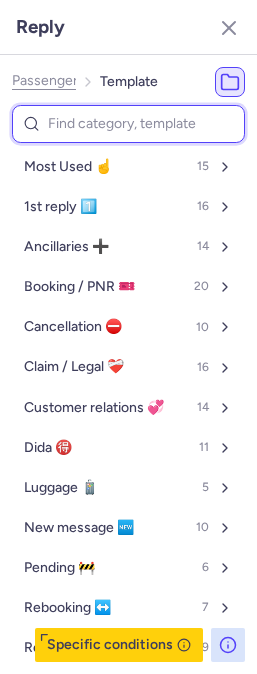 click at bounding box center [128, 124] 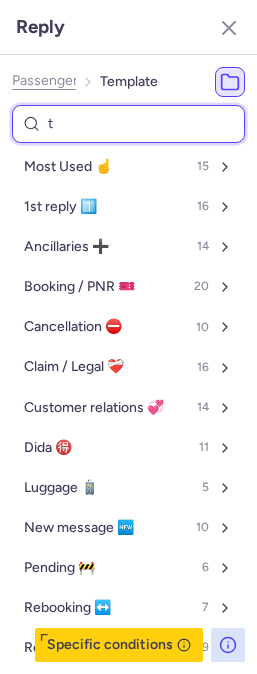 type on "tp" 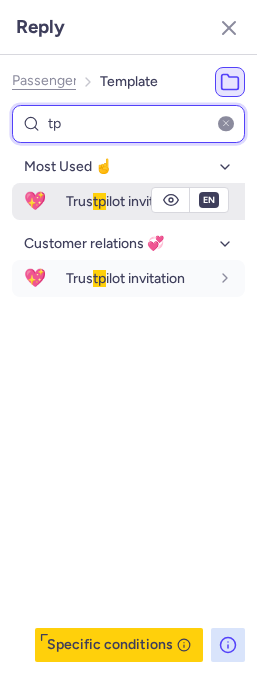 type on "tp" 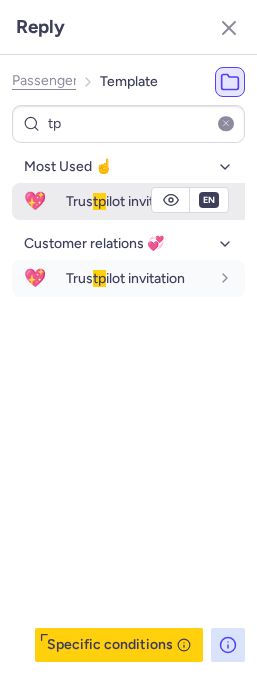 click on "Trus tp ilot invitation" at bounding box center (125, 201) 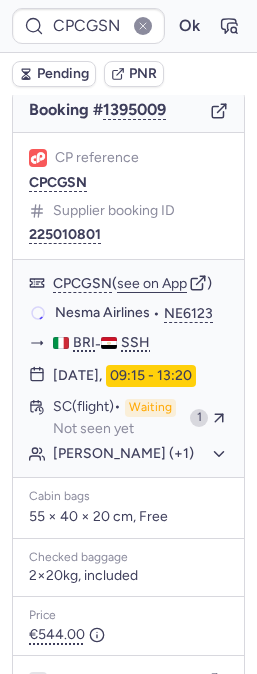 scroll, scrollTop: 219, scrollLeft: 0, axis: vertical 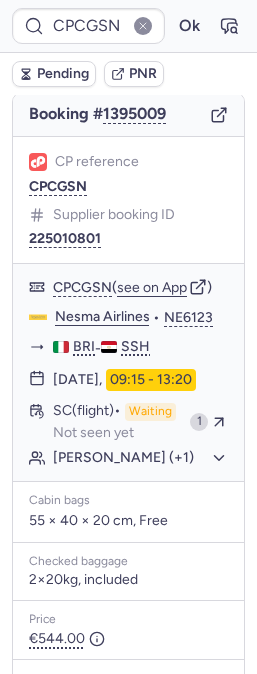 type on "CPMPPN" 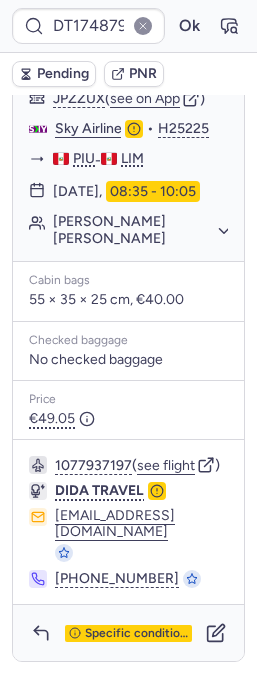 scroll, scrollTop: 509, scrollLeft: 0, axis: vertical 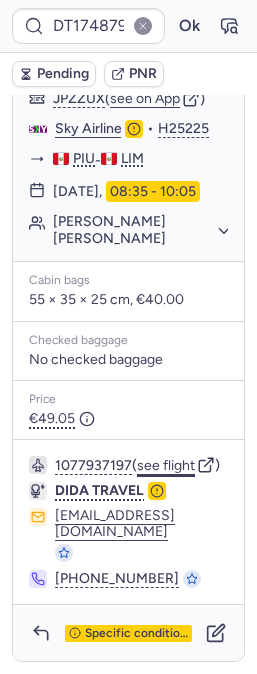 click on "see flight" 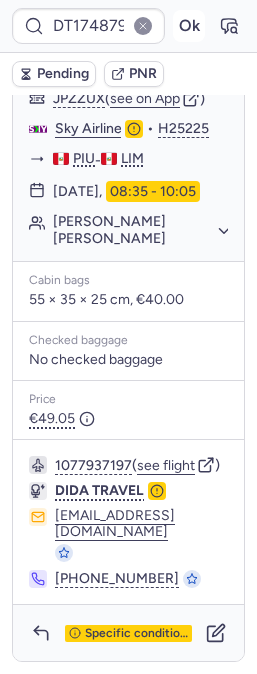 click on "Ok" at bounding box center (189, 26) 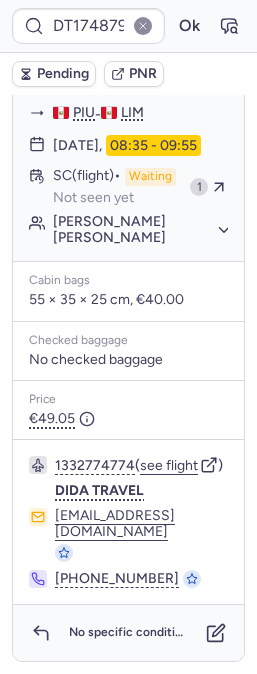 scroll, scrollTop: 509, scrollLeft: 0, axis: vertical 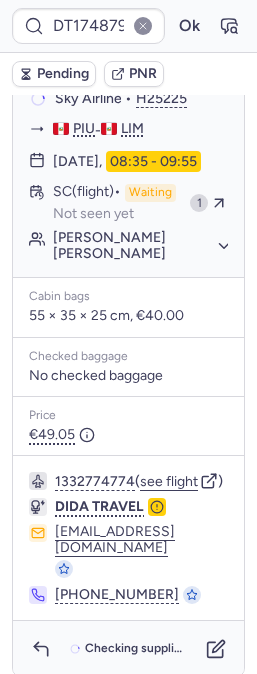 type on "CPMPPN" 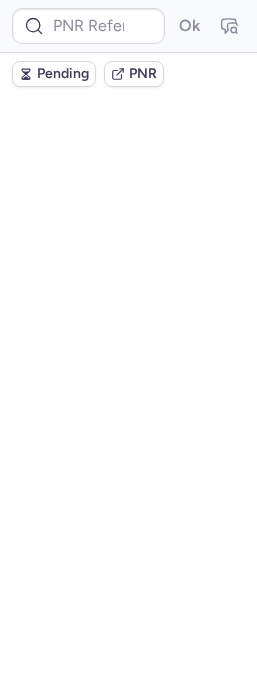 scroll, scrollTop: 0, scrollLeft: 0, axis: both 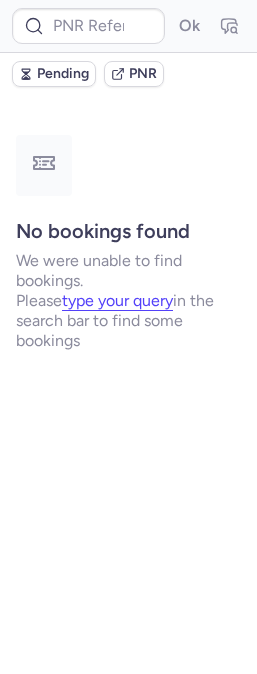type on "CP92WD" 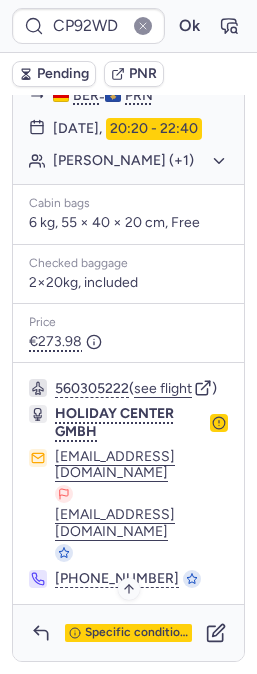 click on "Specific conditions" at bounding box center [136, 633] 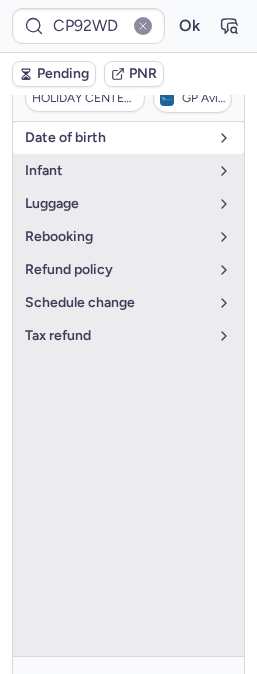 scroll, scrollTop: 358, scrollLeft: 0, axis: vertical 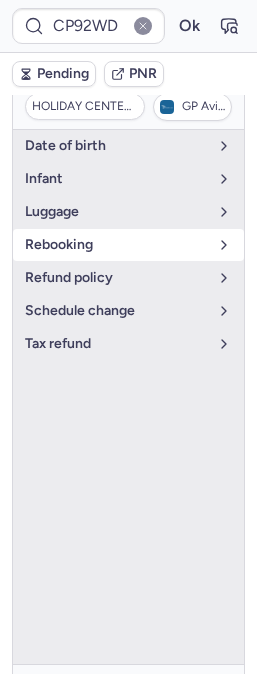 click on "rebooking" at bounding box center [116, 245] 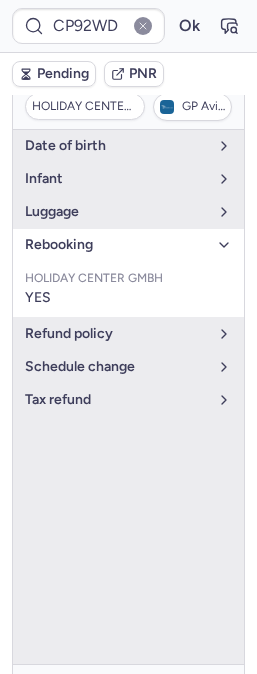 click on "rebooking" at bounding box center (116, 245) 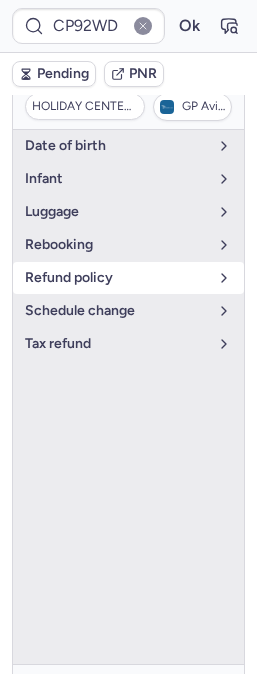 click on "refund policy" at bounding box center (116, 278) 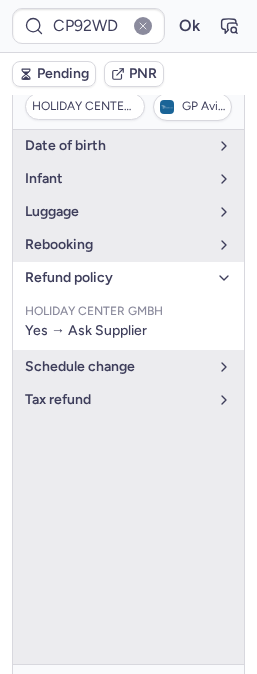 click on "refund policy" at bounding box center [116, 278] 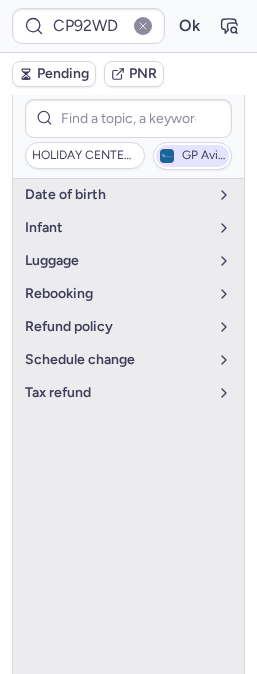 scroll, scrollTop: 136, scrollLeft: 0, axis: vertical 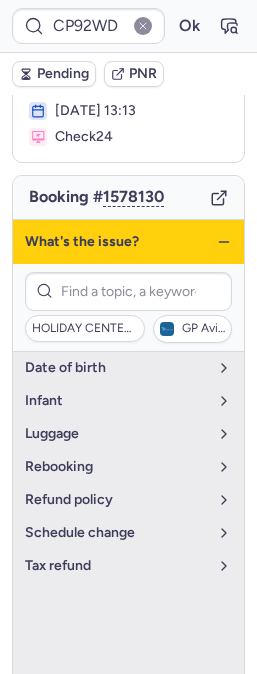 click 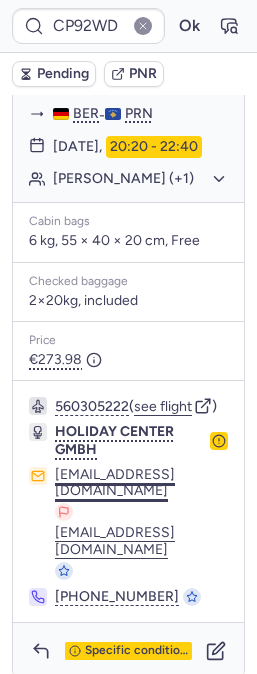 scroll, scrollTop: 488, scrollLeft: 0, axis: vertical 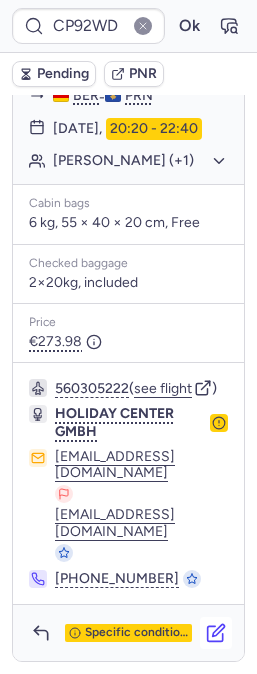 click 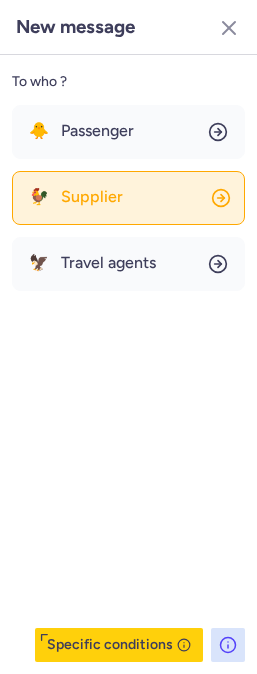 click on "🐓 Supplier" 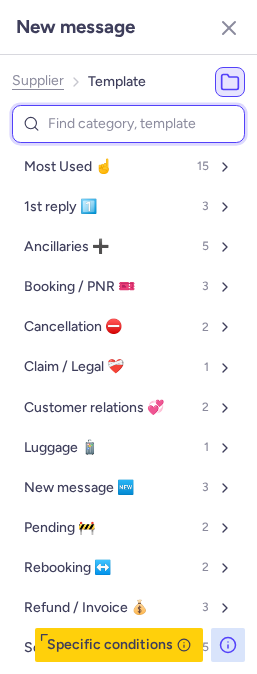 click at bounding box center [128, 124] 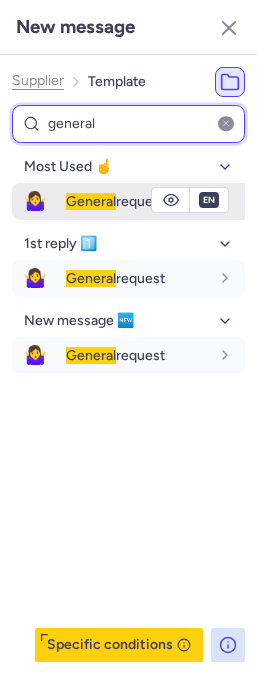 type on "general" 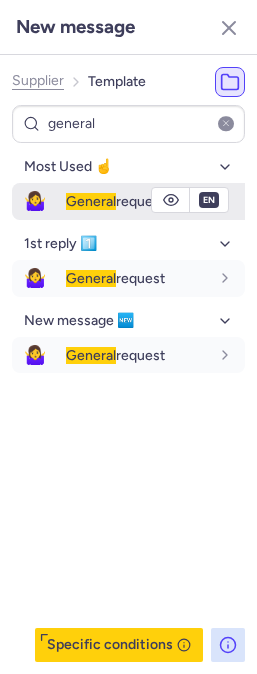 click on "General" at bounding box center (91, 201) 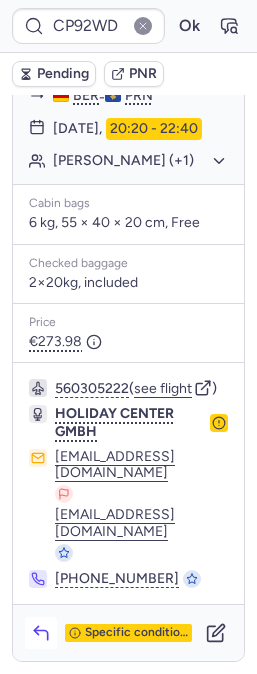 click 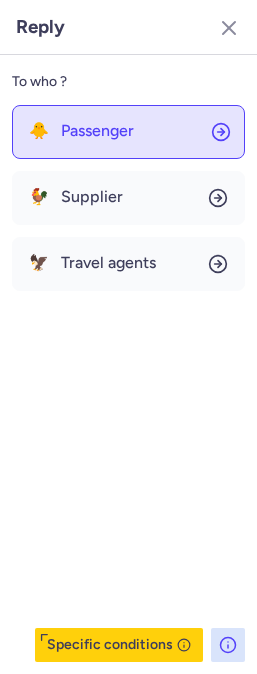 click on "🐥 Passenger" 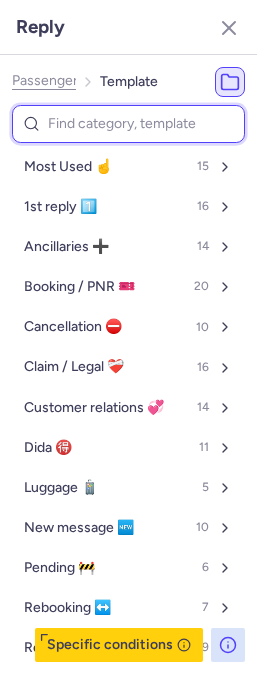 click at bounding box center (128, 124) 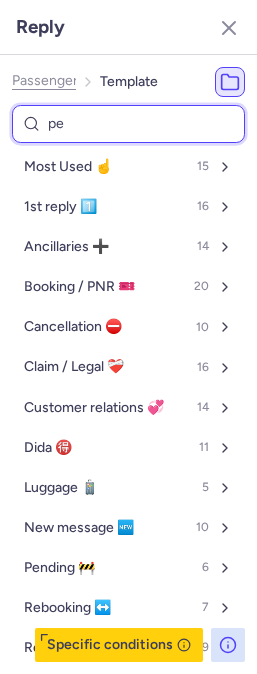 type on "pen" 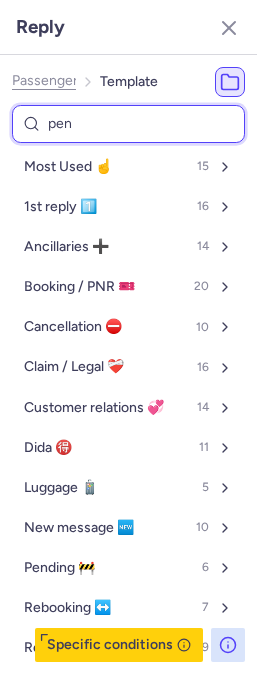 select on "en" 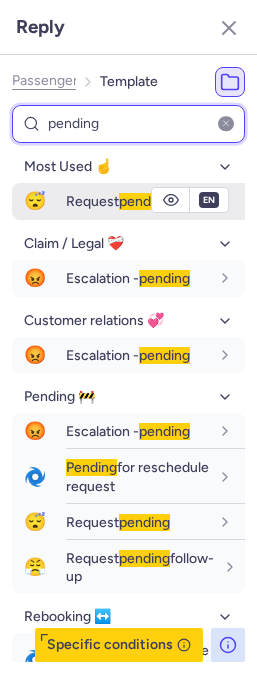 type on "pending" 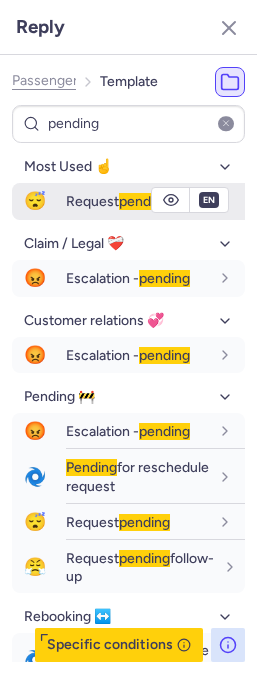 click on "Request  pending" at bounding box center [118, 201] 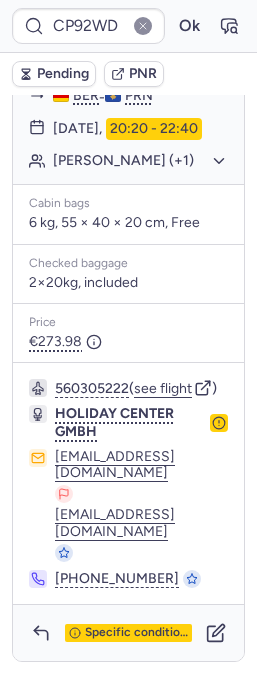 click on "Pending" at bounding box center [63, 74] 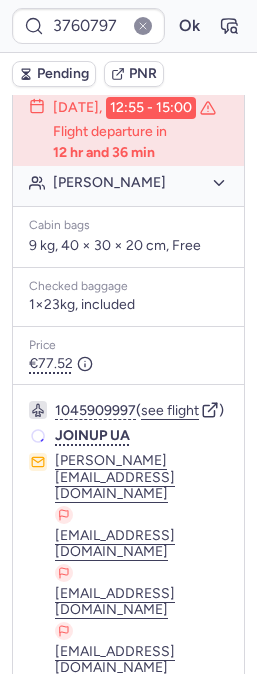 scroll, scrollTop: 488, scrollLeft: 0, axis: vertical 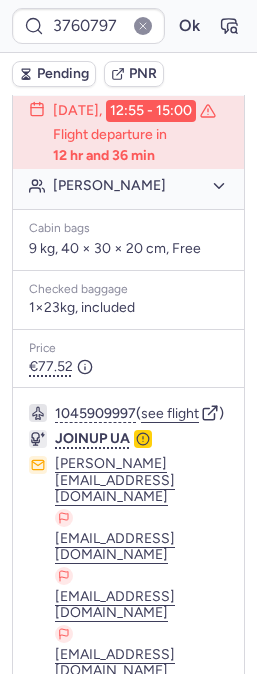 type on "CP92WD" 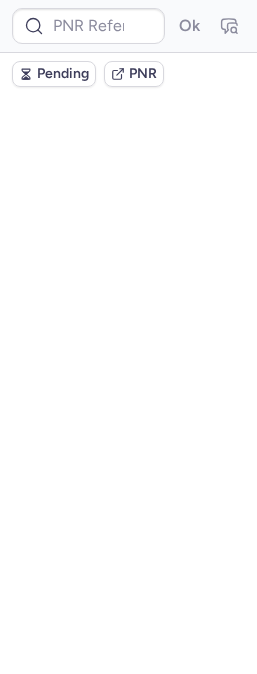scroll, scrollTop: 0, scrollLeft: 0, axis: both 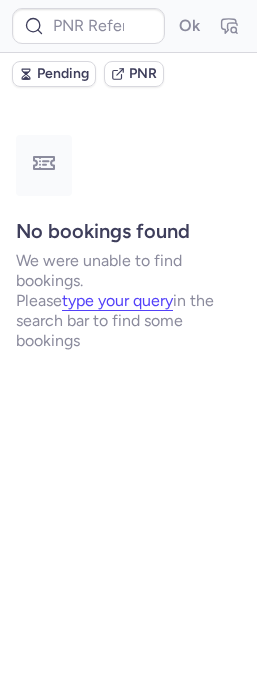 type on "CP92WD" 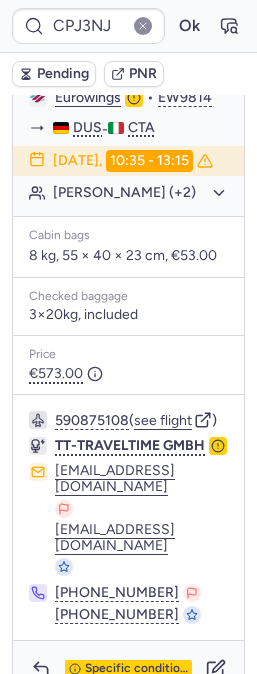 scroll, scrollTop: 666, scrollLeft: 0, axis: vertical 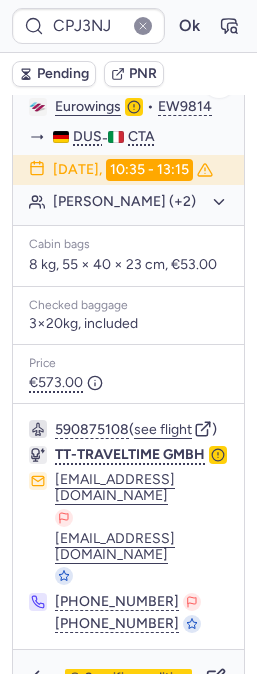 click on "Matthias FRANCAIS (+2)" 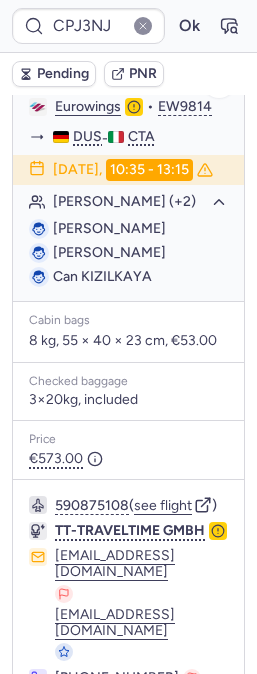 click on "Matthias FRANCAIS (+2)" 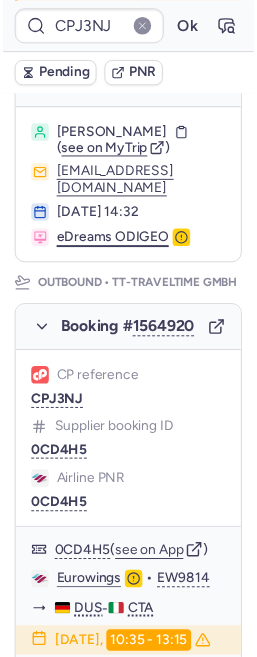 scroll, scrollTop: 111, scrollLeft: 0, axis: vertical 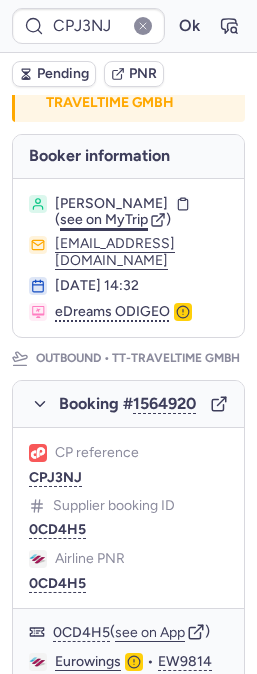 click on "see on MyTrip" at bounding box center (104, 219) 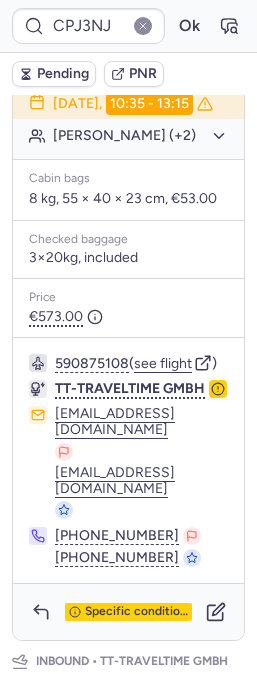 scroll, scrollTop: 888, scrollLeft: 0, axis: vertical 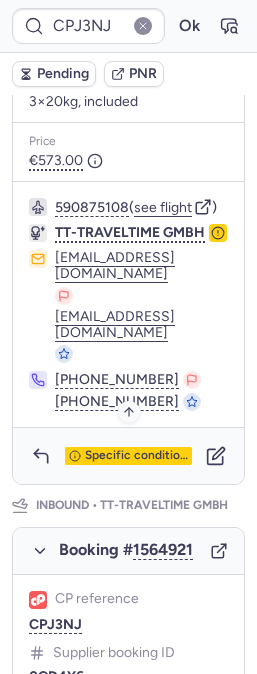 click on "Specific conditions" at bounding box center [136, 456] 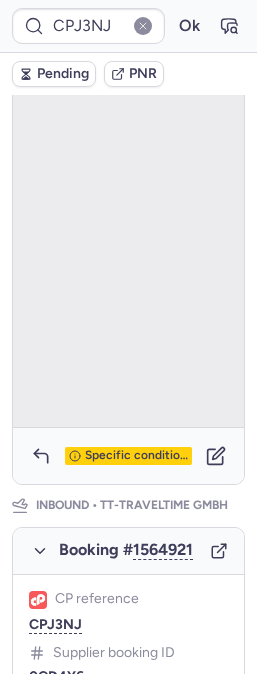 scroll, scrollTop: 344, scrollLeft: 0, axis: vertical 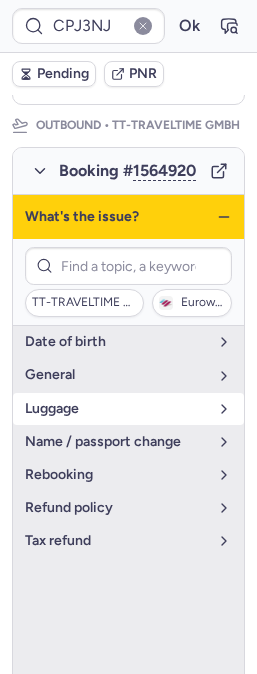 click on "luggage" at bounding box center (116, 409) 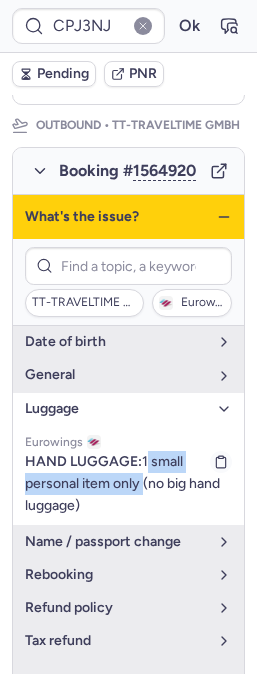 drag, startPoint x: 143, startPoint y: 497, endPoint x: 137, endPoint y: 526, distance: 29.614185 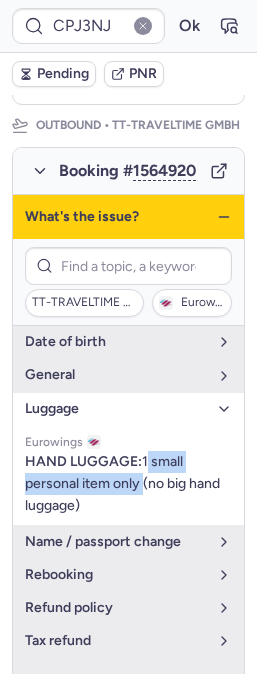 copy on "1 small personal item only" 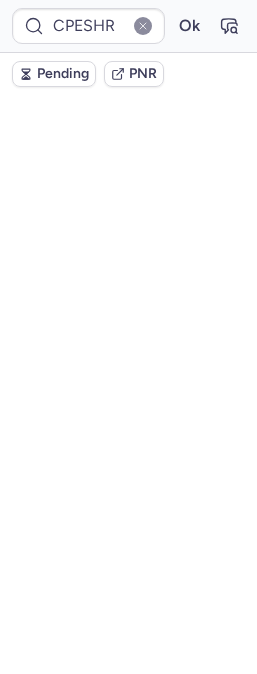 scroll, scrollTop: 344, scrollLeft: 0, axis: vertical 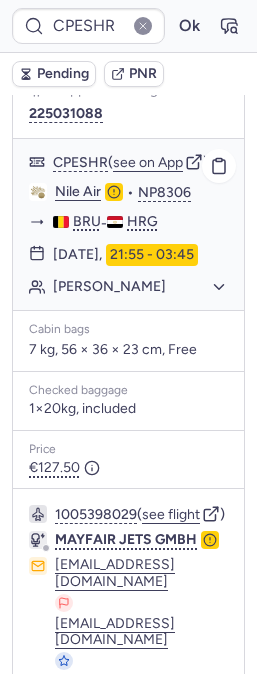 click on "Mandy GROUZELLE" 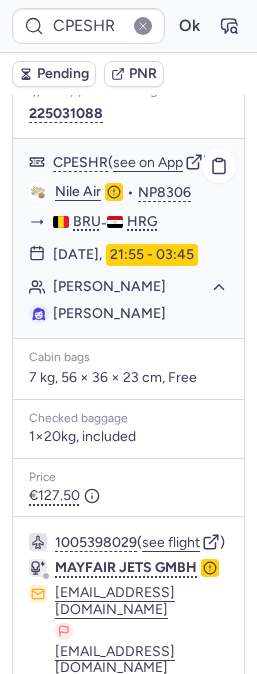 click on "Mandy GROUZELLE" 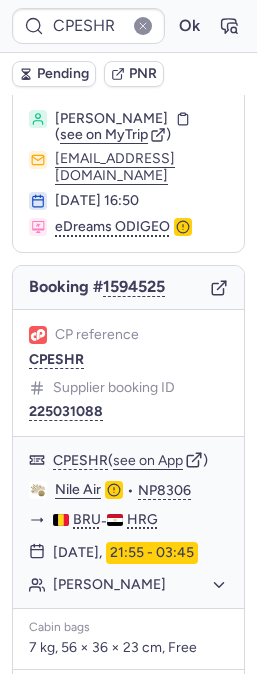 scroll, scrollTop: 0, scrollLeft: 0, axis: both 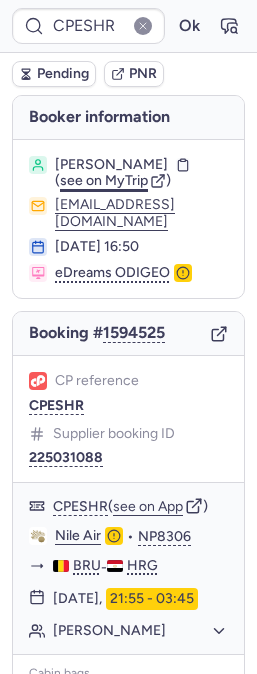 click on "see on MyTrip" at bounding box center [104, 180] 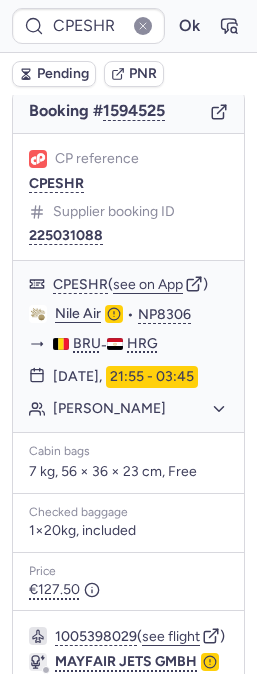 scroll, scrollTop: 0, scrollLeft: 0, axis: both 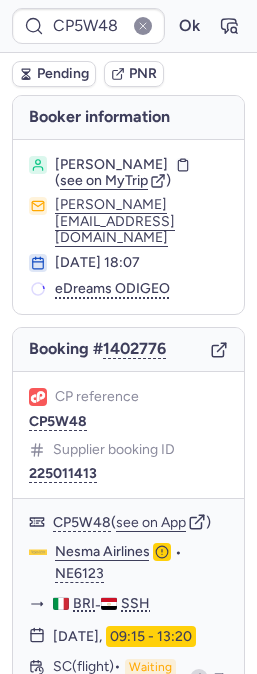 type on "CP92WD" 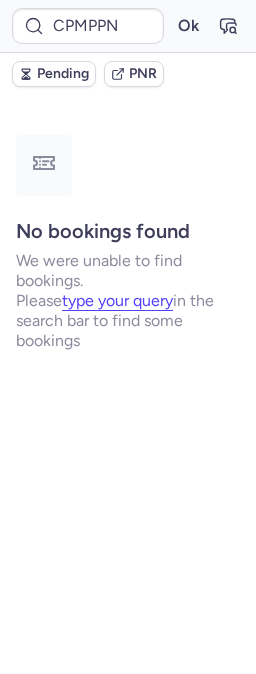 scroll, scrollTop: 0, scrollLeft: 0, axis: both 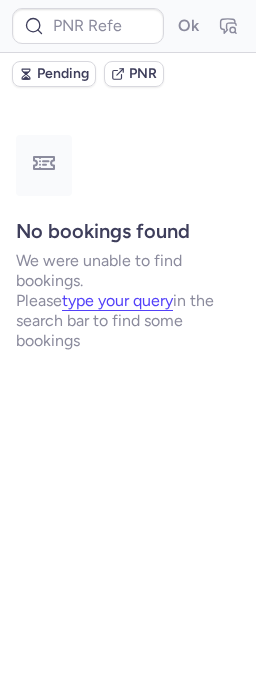 type on "CP92WD" 